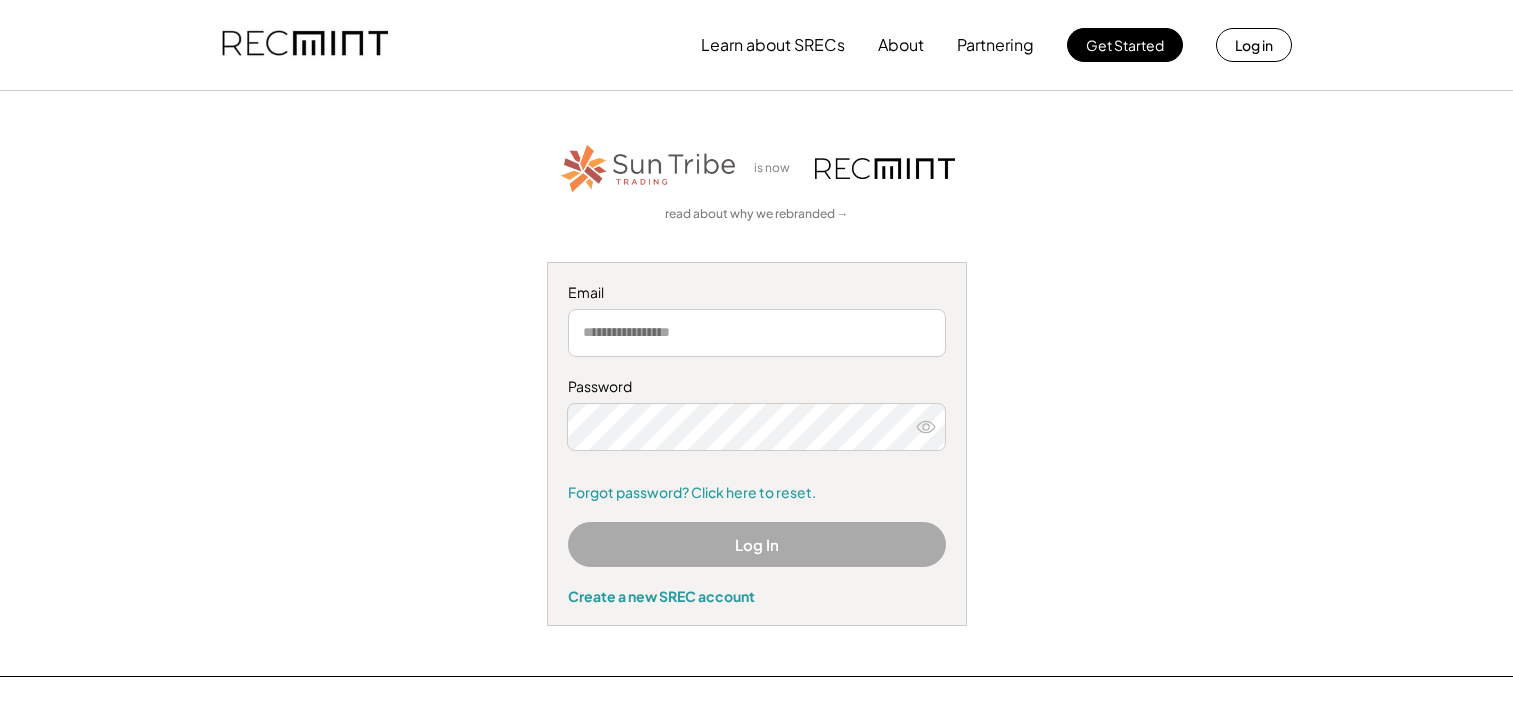 scroll, scrollTop: 0, scrollLeft: 0, axis: both 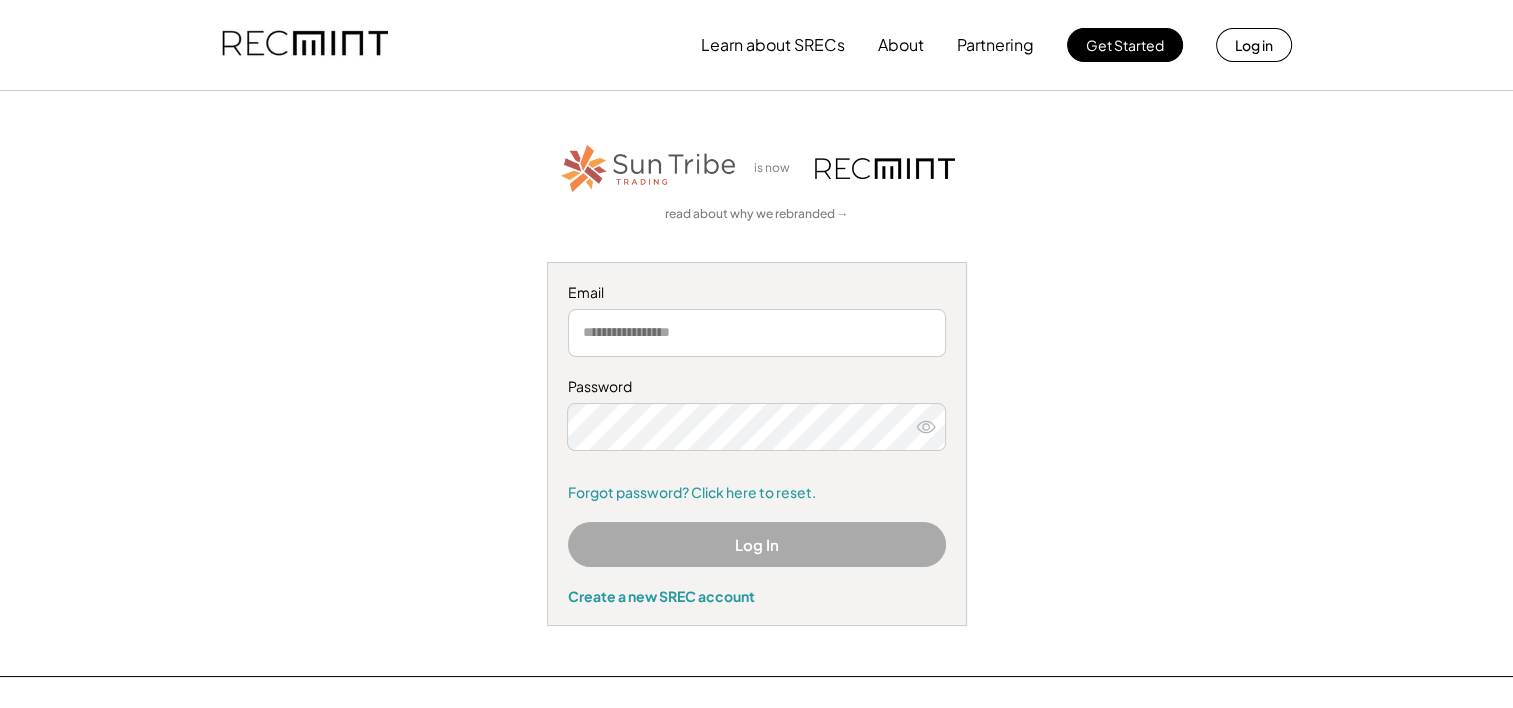 click at bounding box center (757, 333) 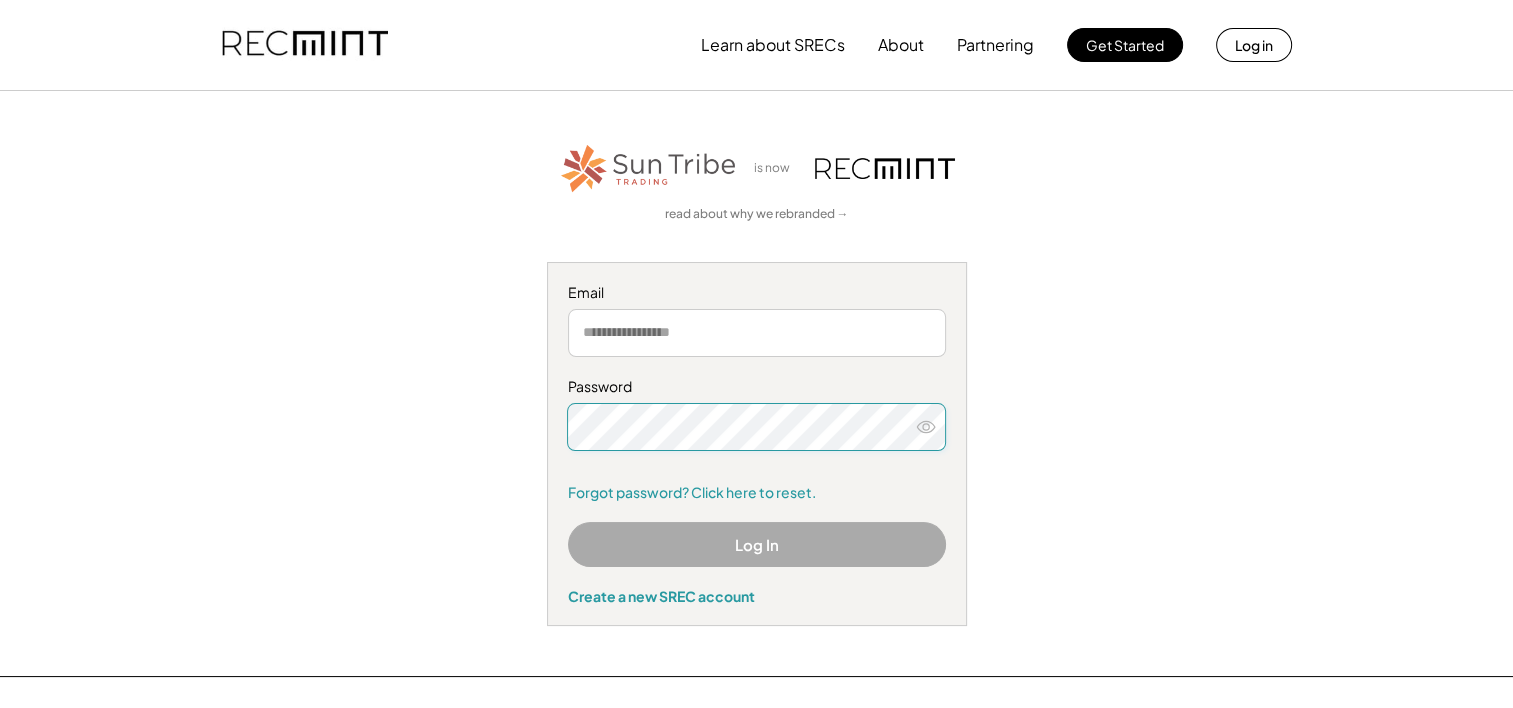 type on "**********" 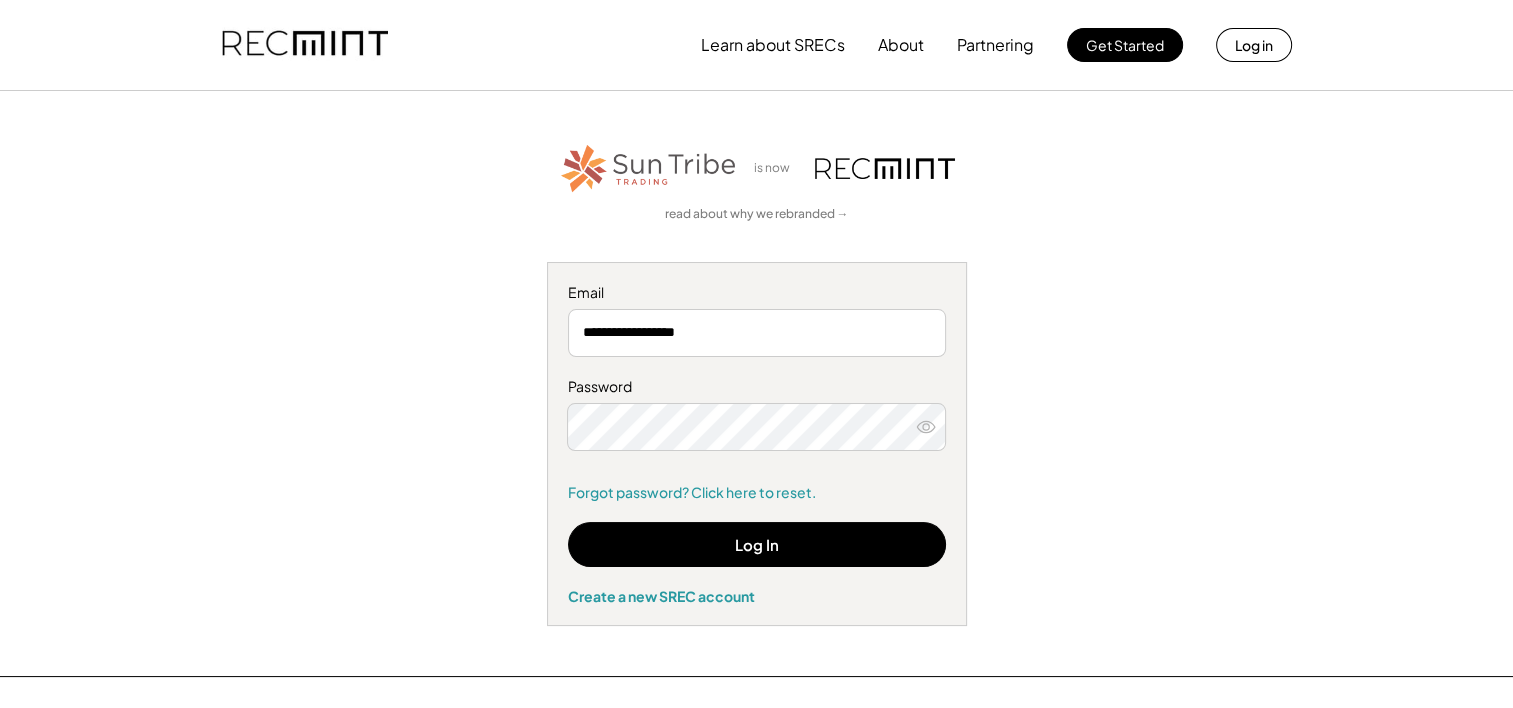 click on "Log In" at bounding box center [757, 544] 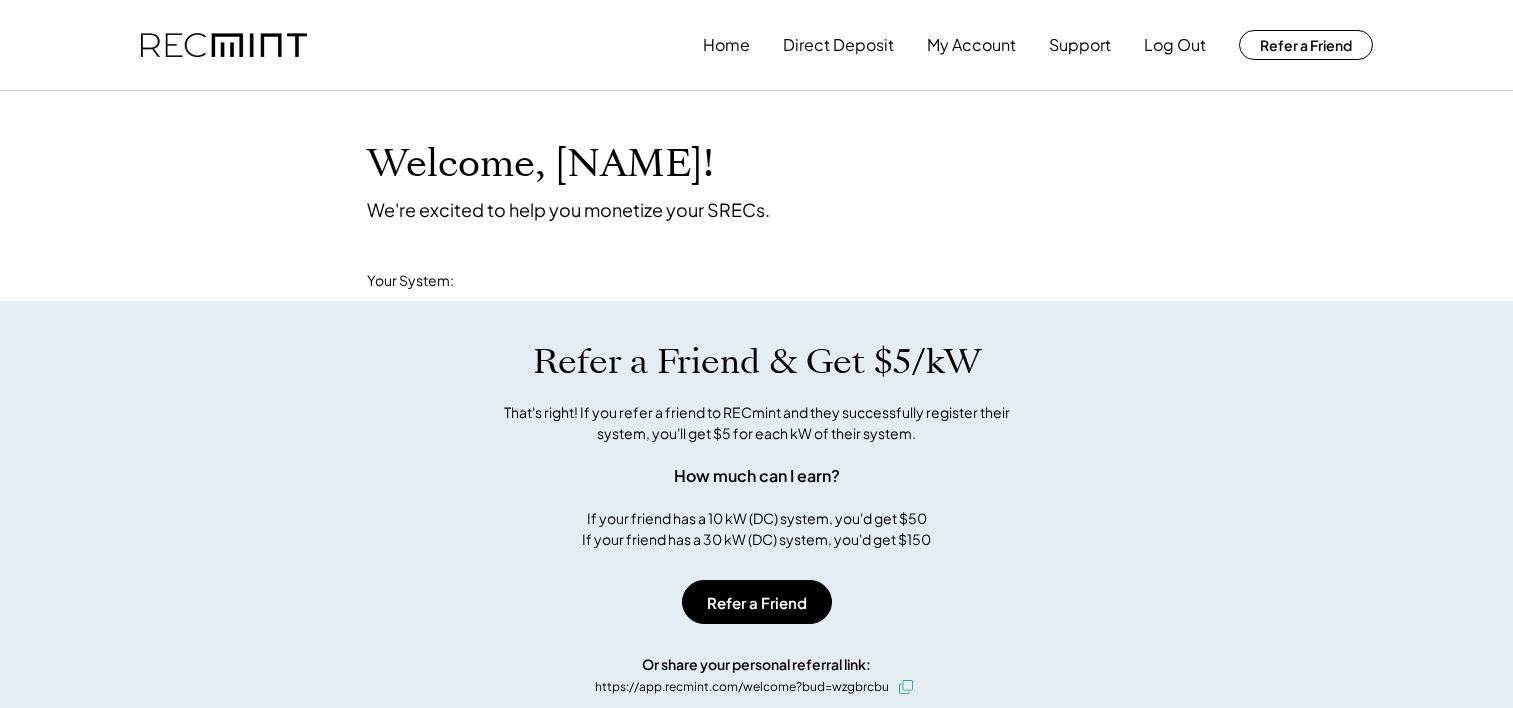 scroll, scrollTop: 0, scrollLeft: 0, axis: both 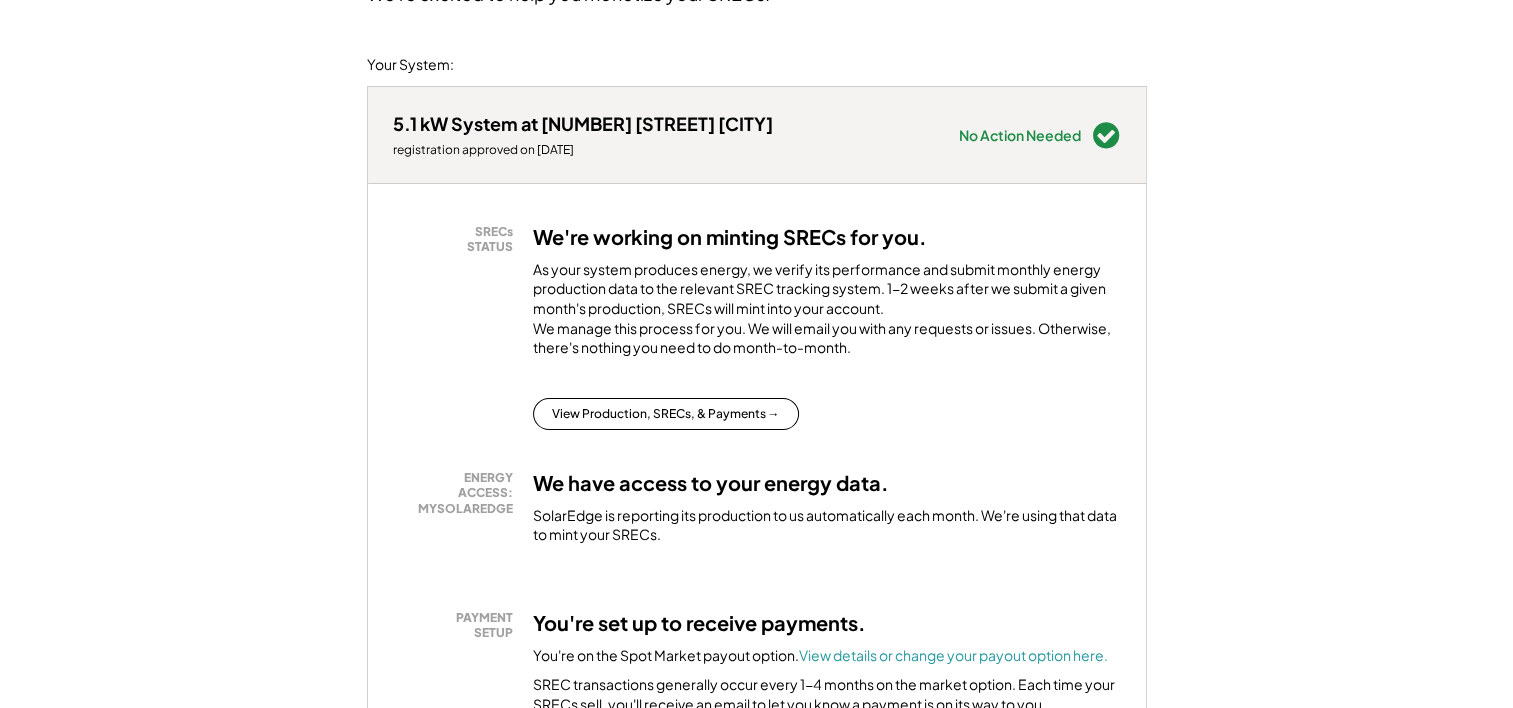 click on "View Production, SRECs, & Payments →" at bounding box center (666, 414) 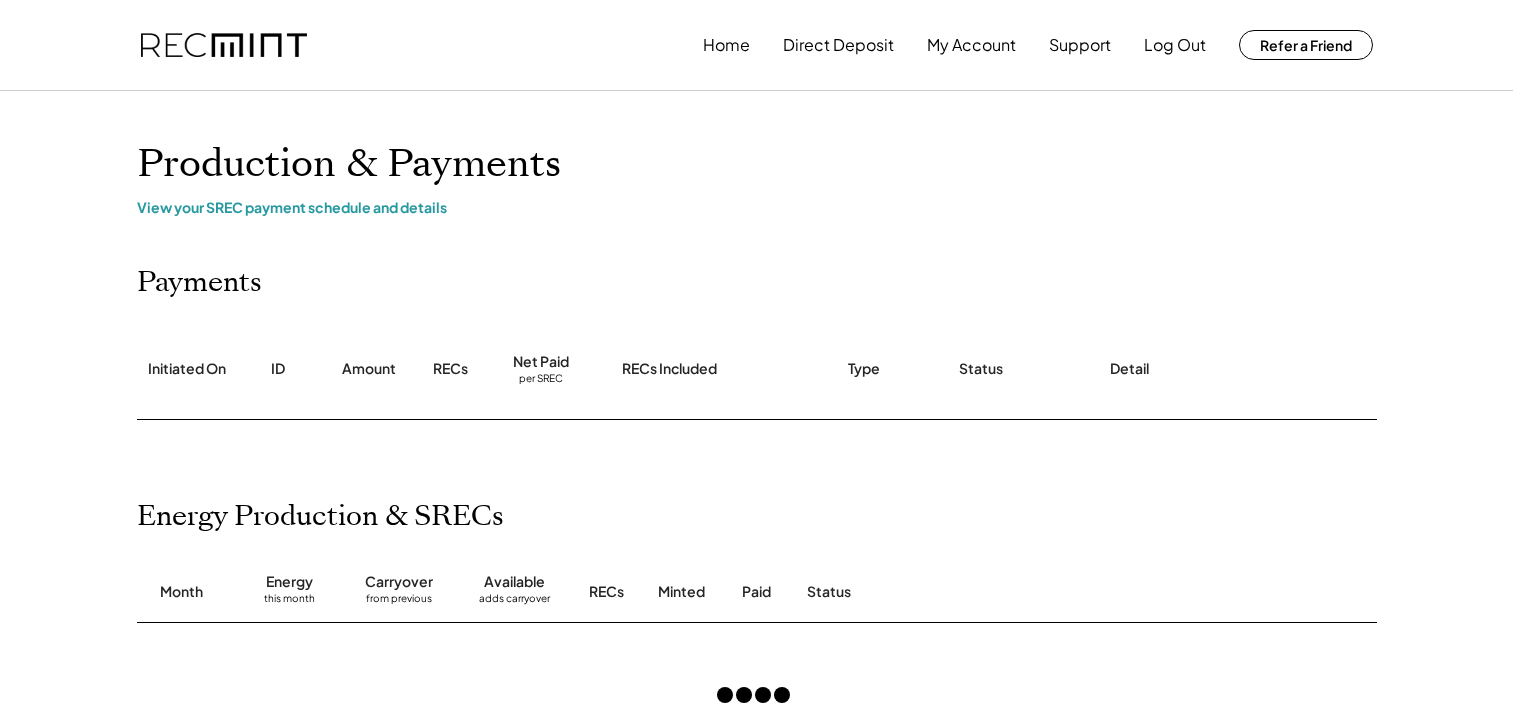 scroll, scrollTop: 0, scrollLeft: 0, axis: both 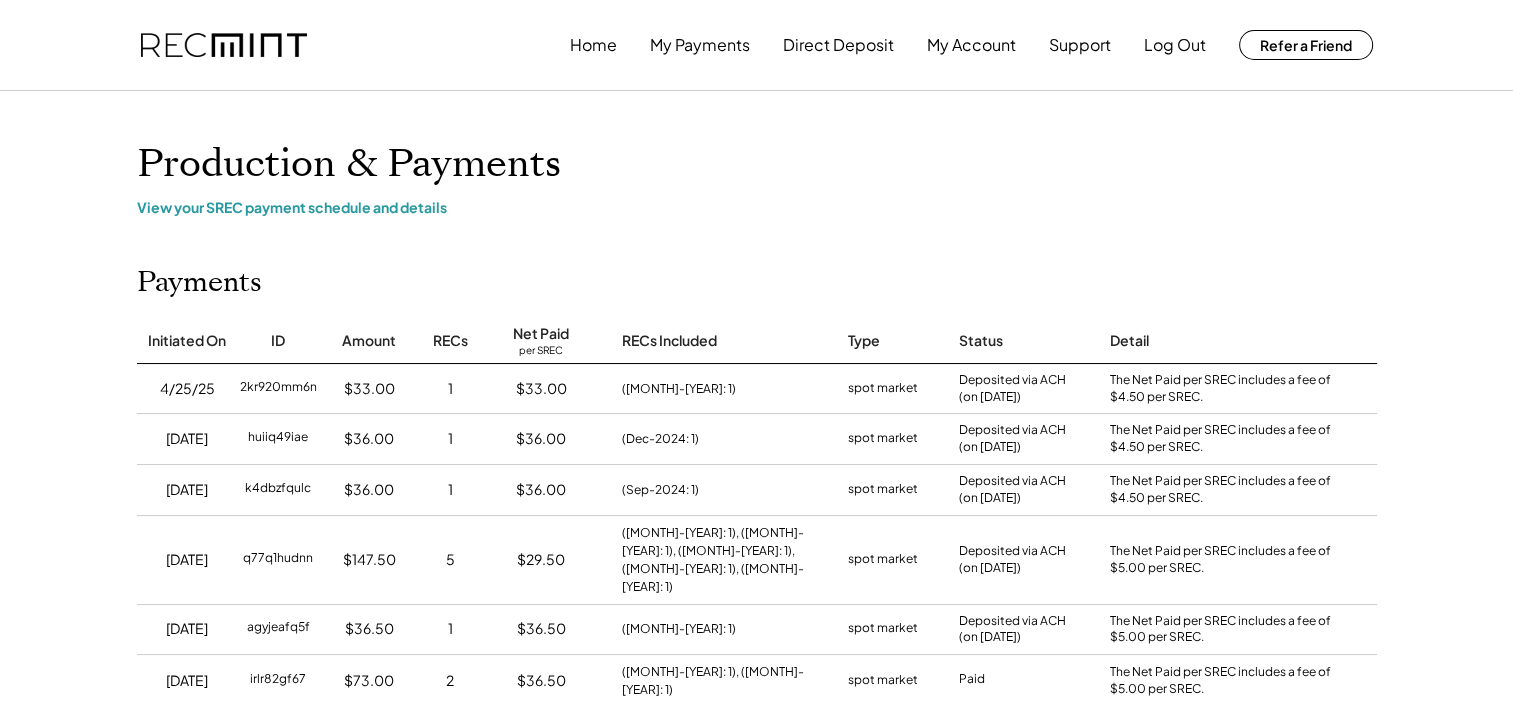 click on "Support" at bounding box center [1080, 45] 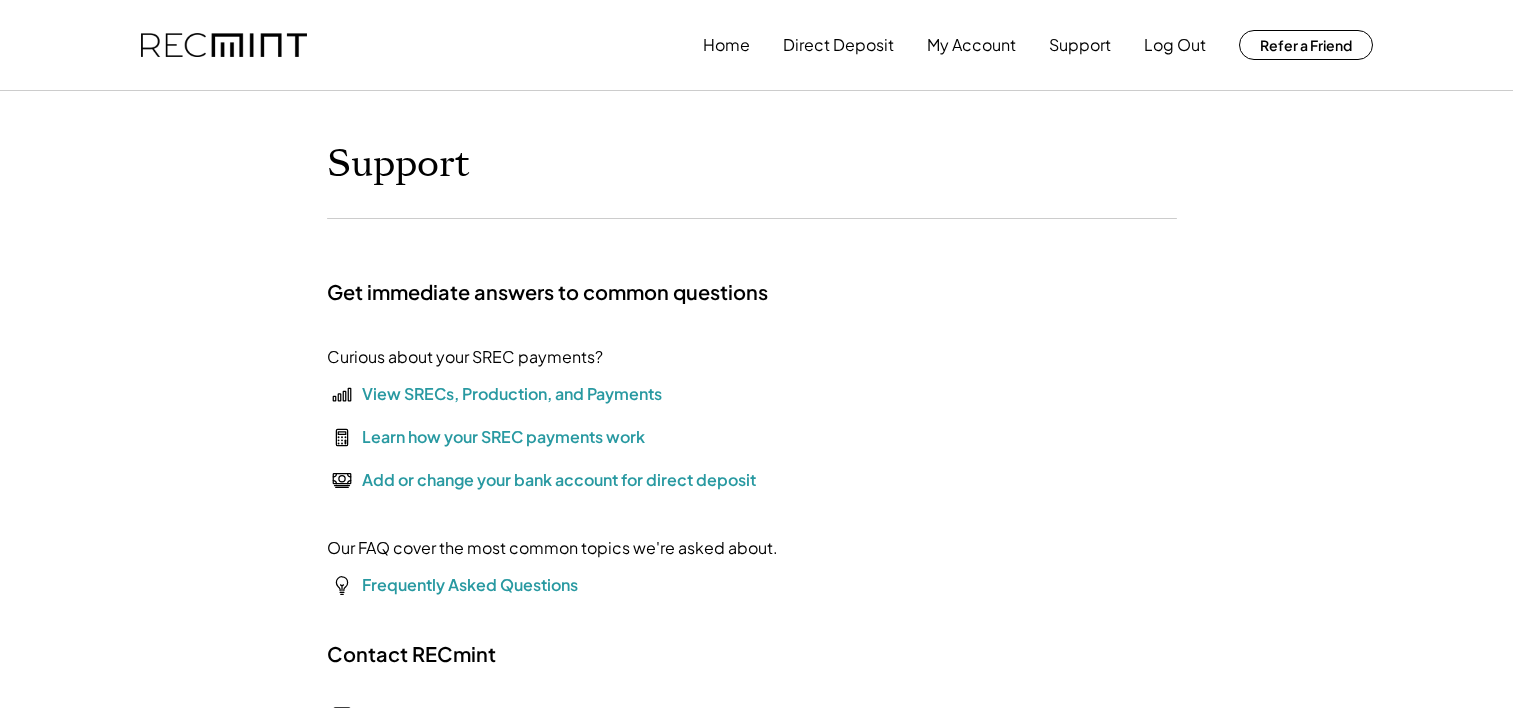 scroll, scrollTop: 0, scrollLeft: 0, axis: both 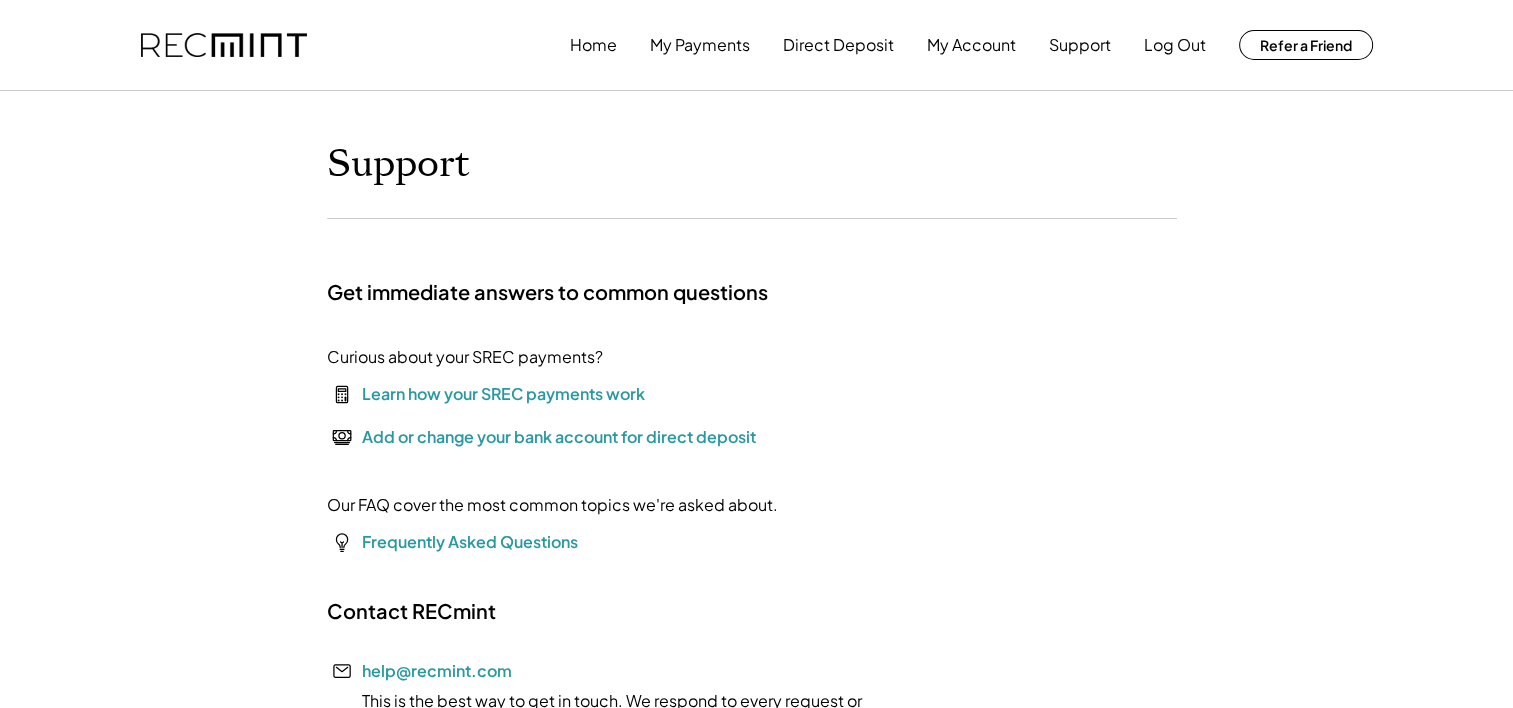 click on "Home" at bounding box center (593, 45) 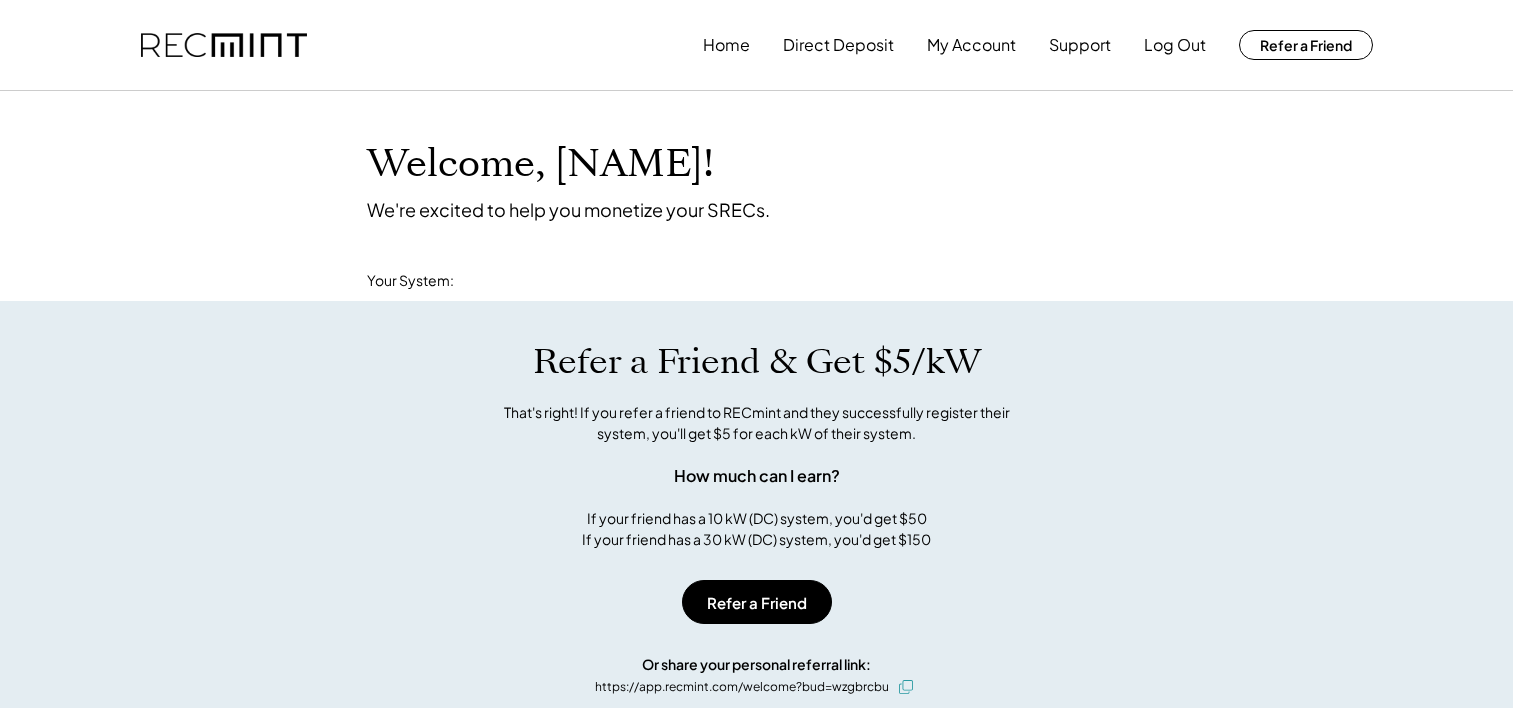 scroll, scrollTop: 0, scrollLeft: 0, axis: both 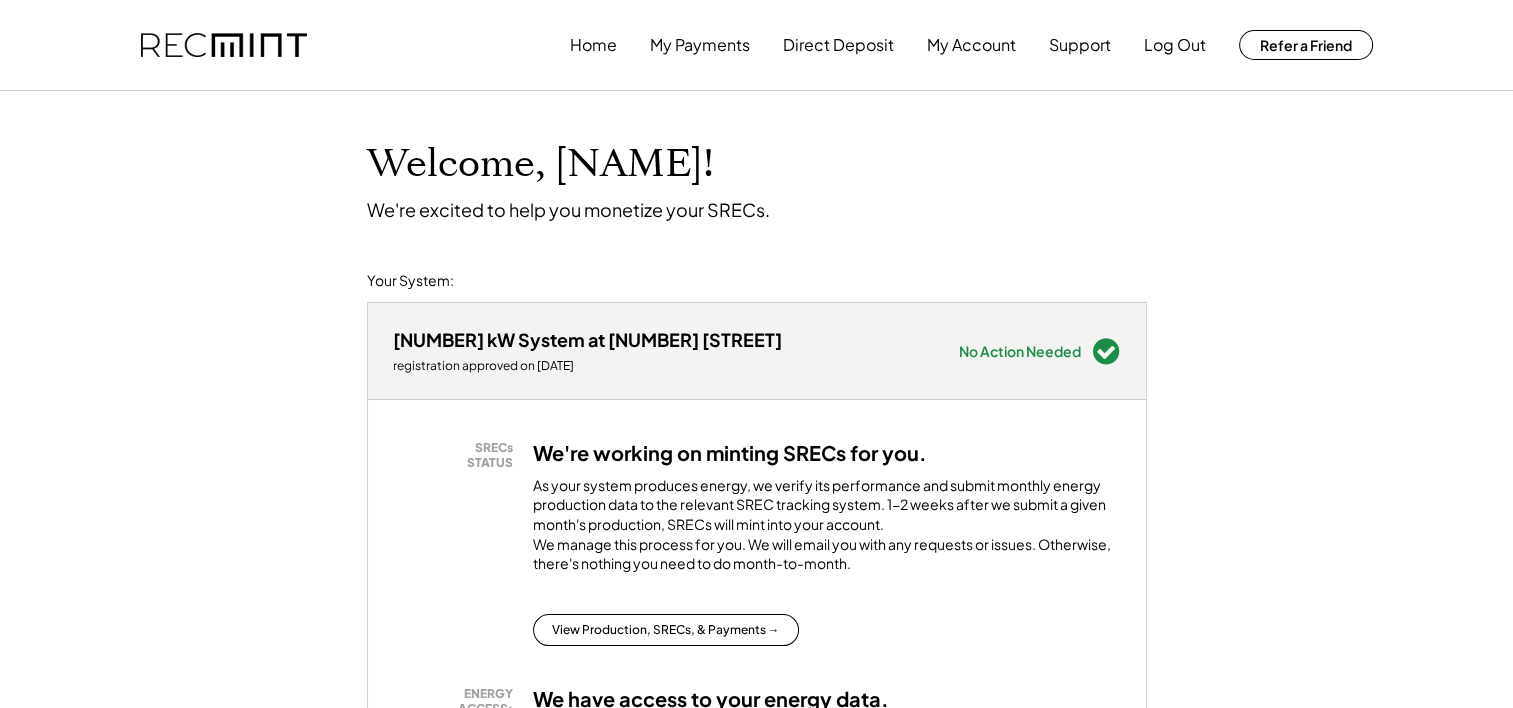 click on "View Production, SRECs, & Payments →" at bounding box center [666, 630] 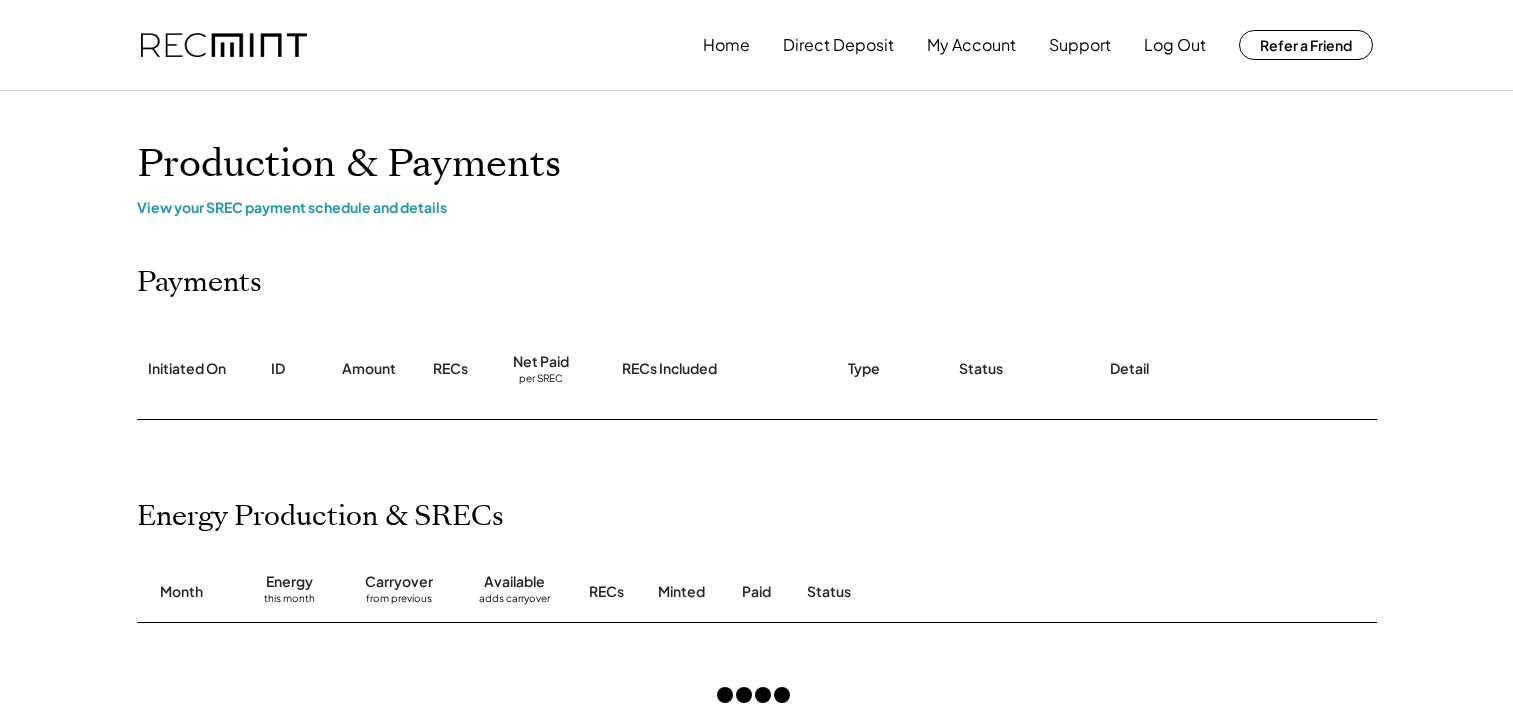 scroll, scrollTop: 0, scrollLeft: 0, axis: both 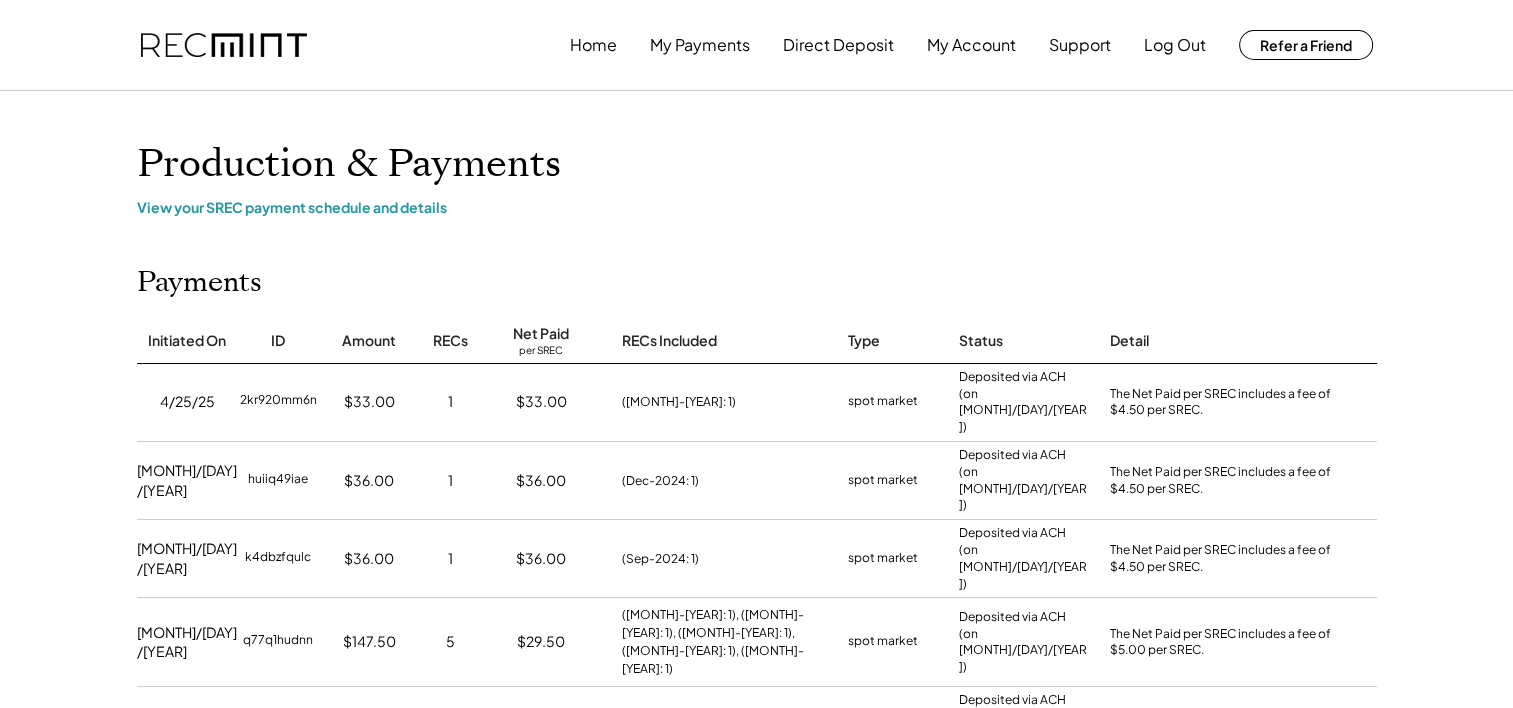 click on "View your SREC payment schedule and details" at bounding box center (757, 207) 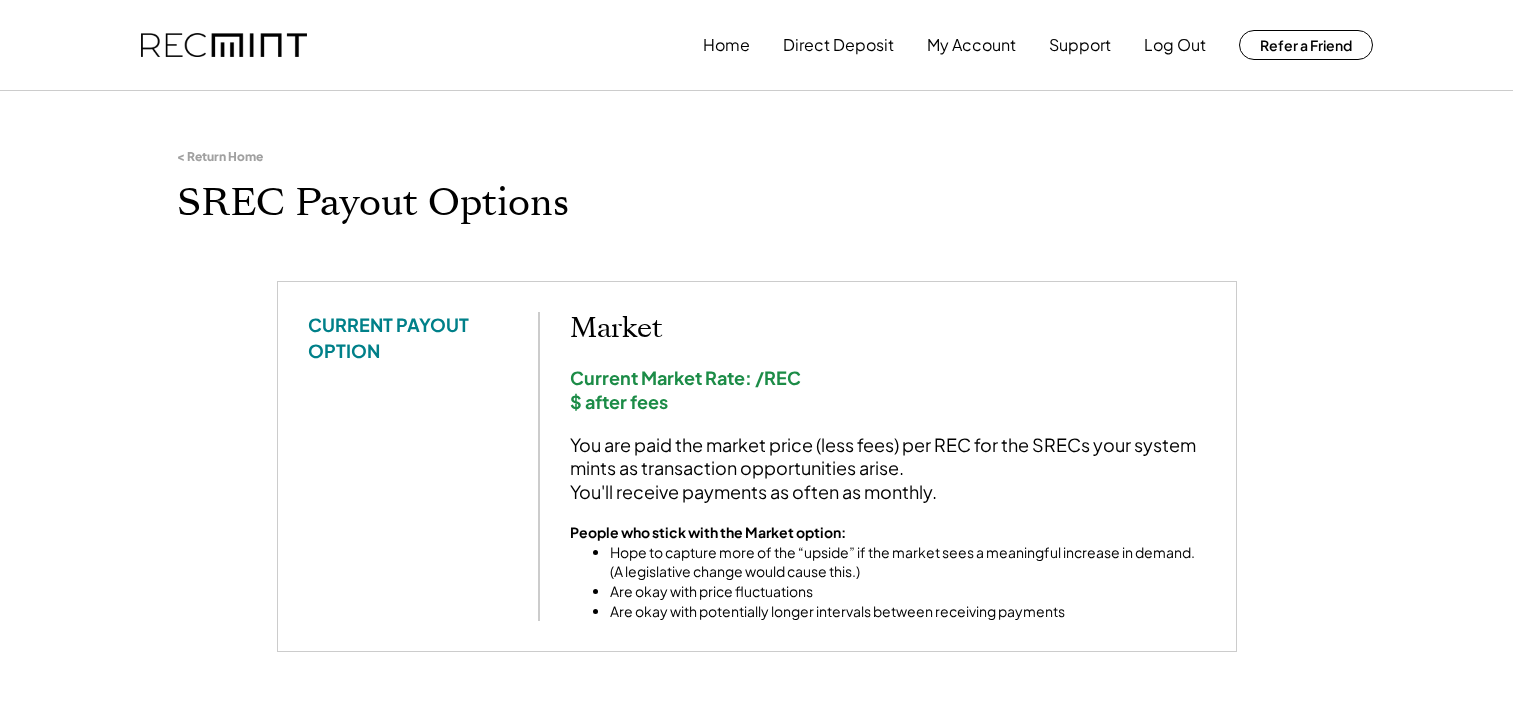 scroll, scrollTop: 0, scrollLeft: 0, axis: both 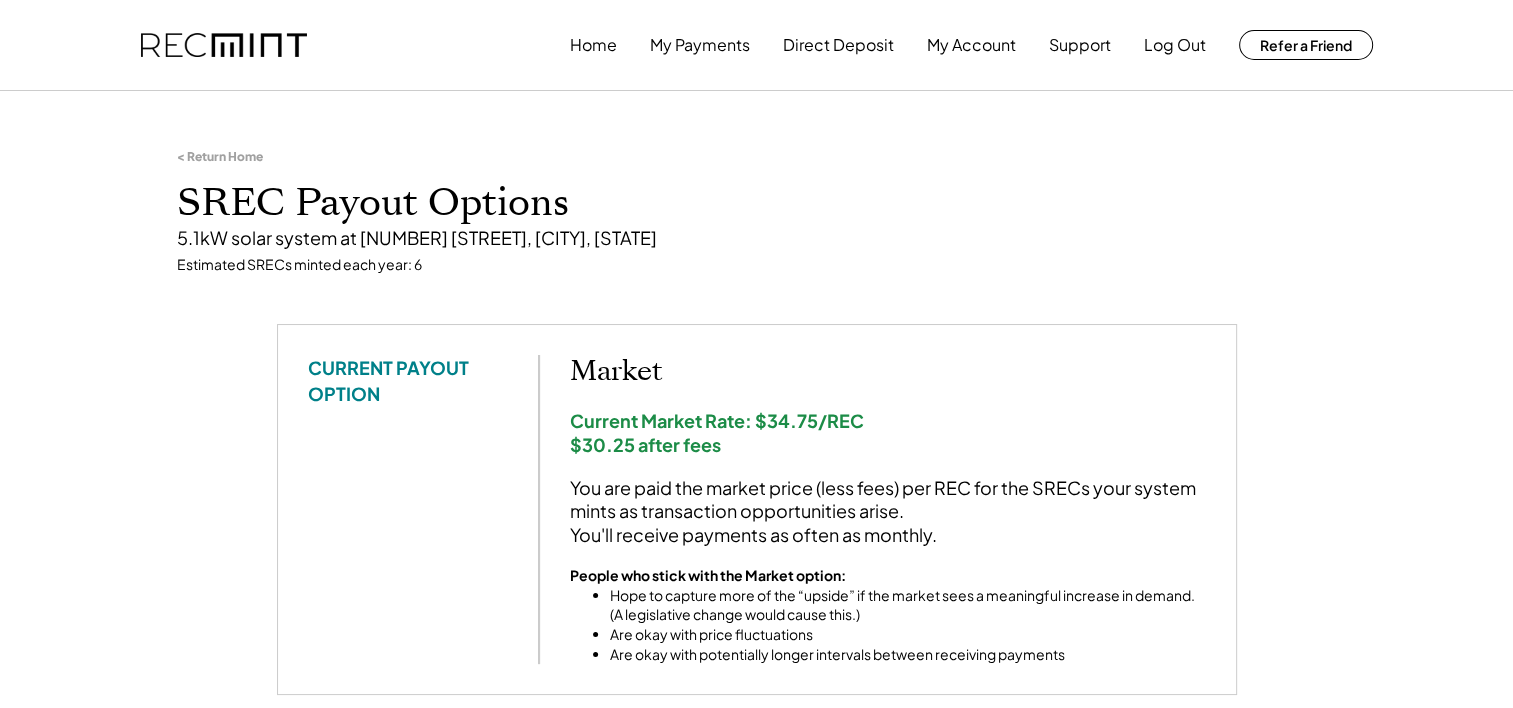 click on "Home" at bounding box center (593, 45) 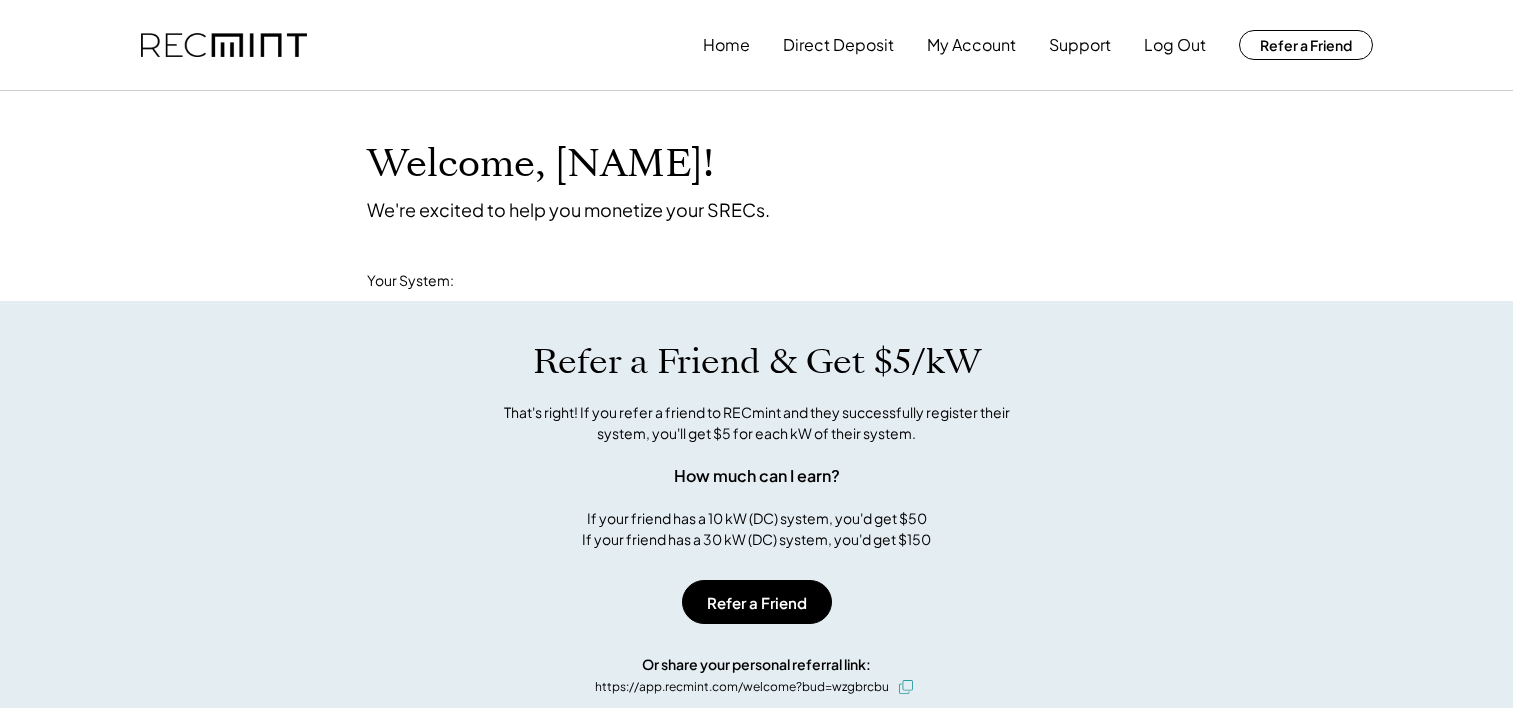 scroll, scrollTop: 0, scrollLeft: 0, axis: both 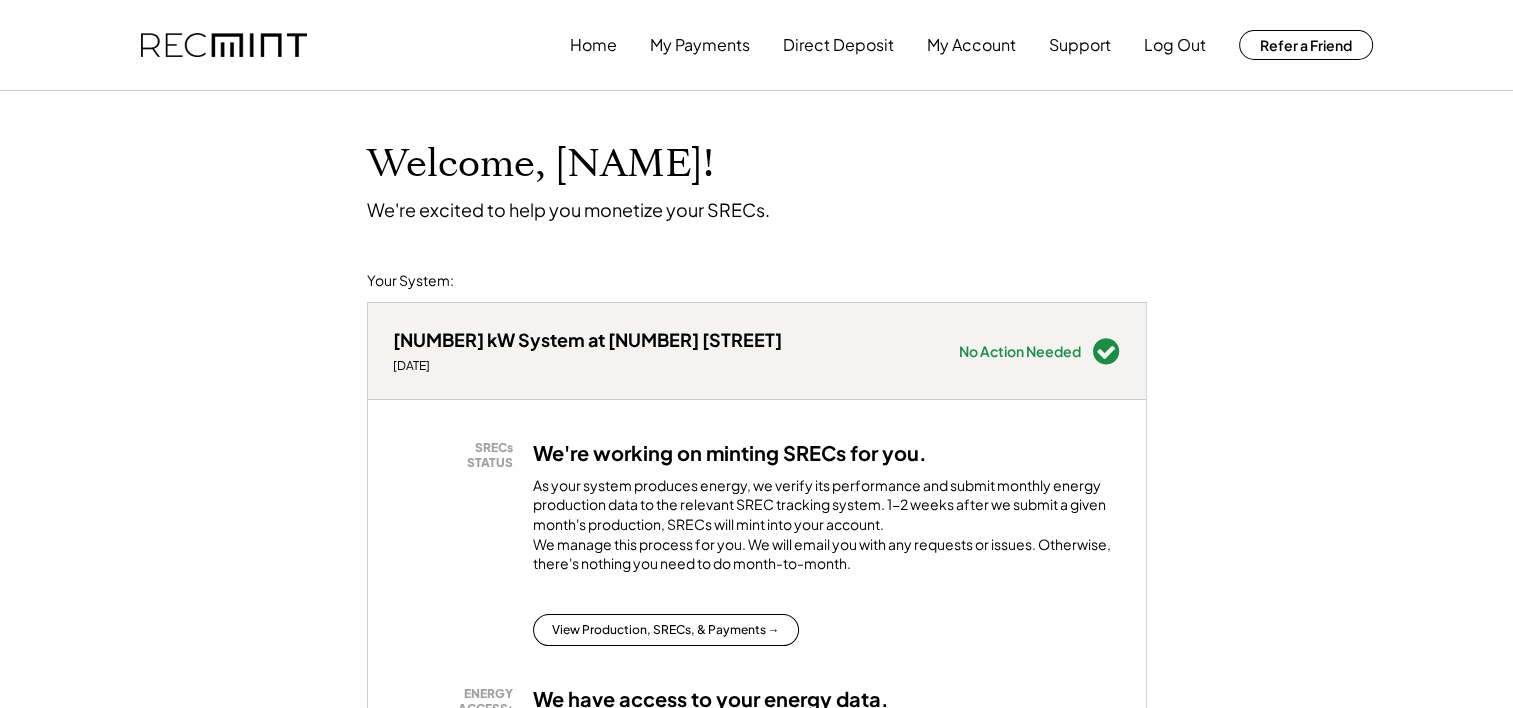 click on "My Account" at bounding box center [971, 45] 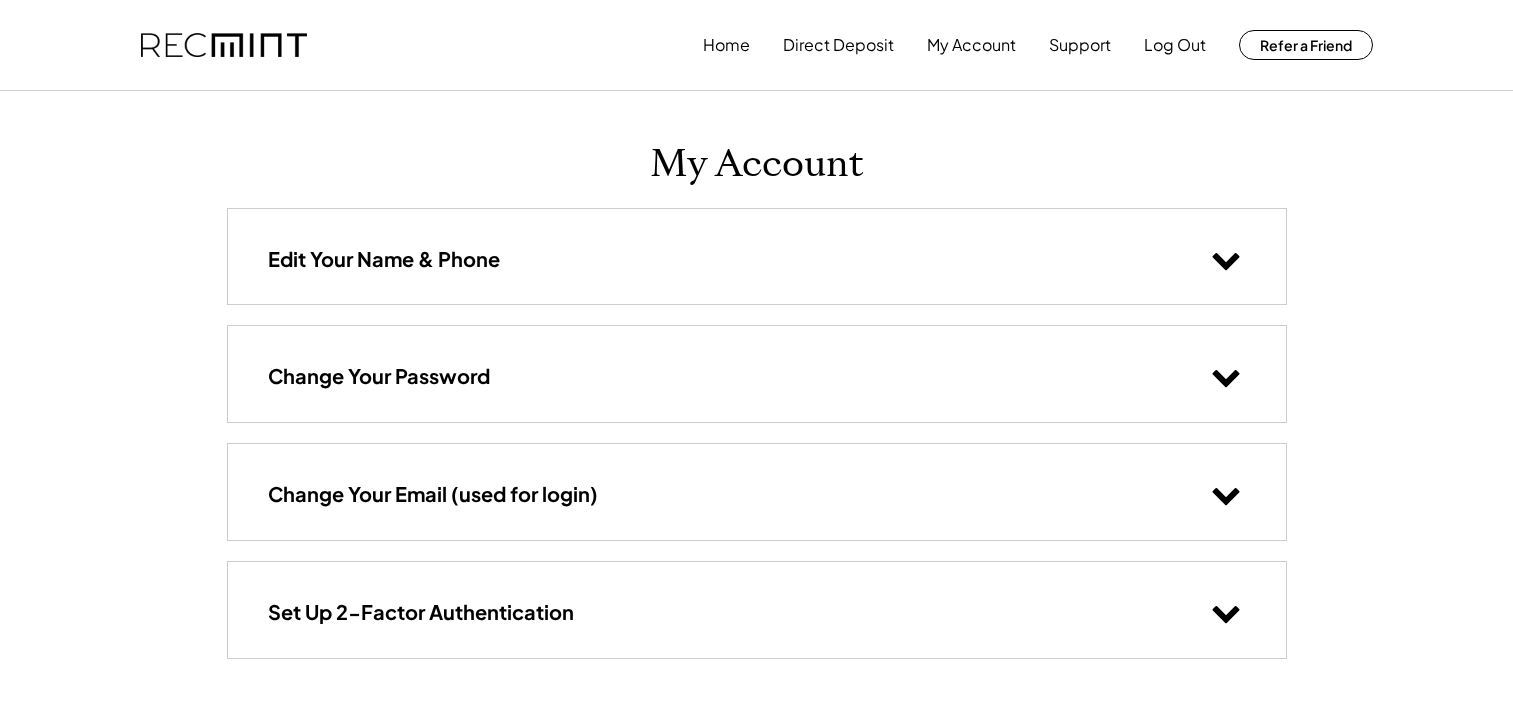 scroll, scrollTop: 0, scrollLeft: 0, axis: both 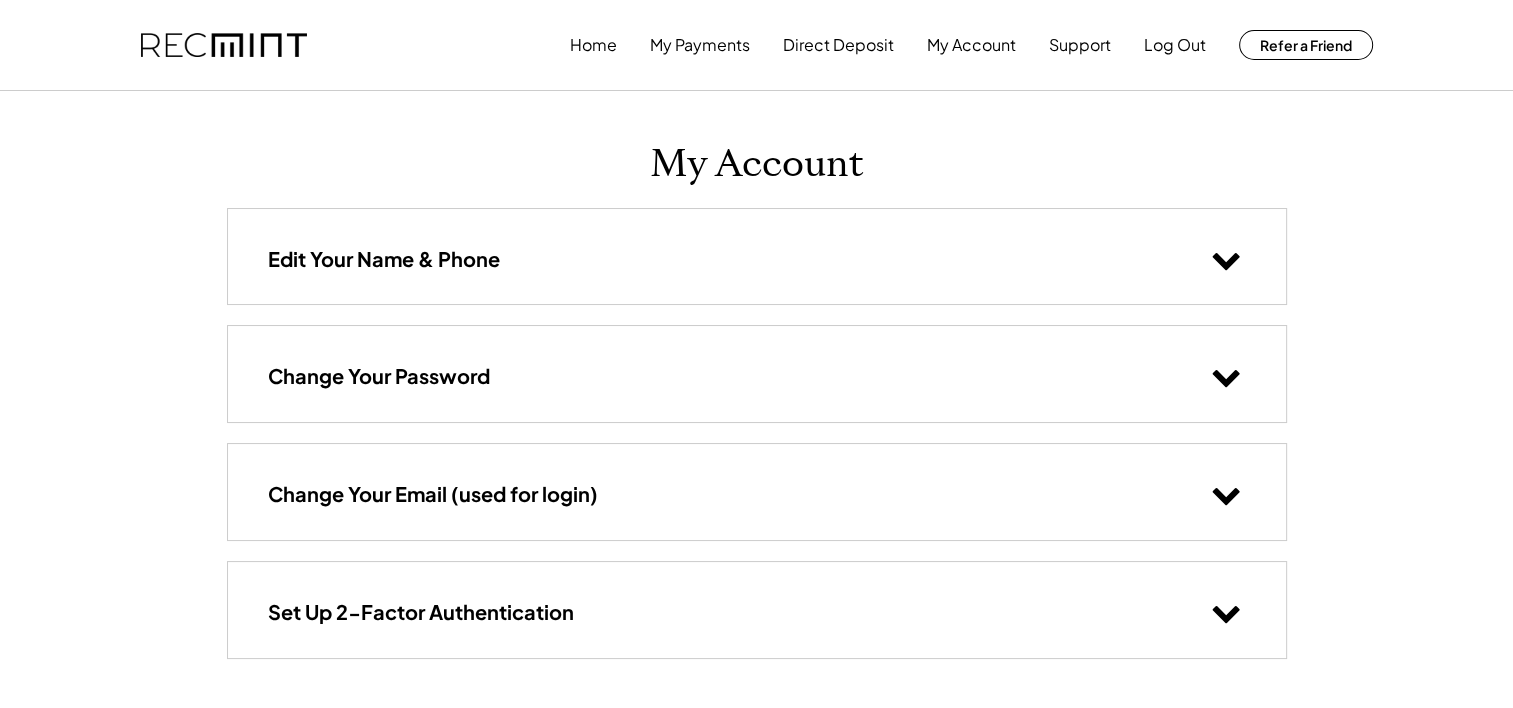 click on "Direct Deposit" at bounding box center [838, 45] 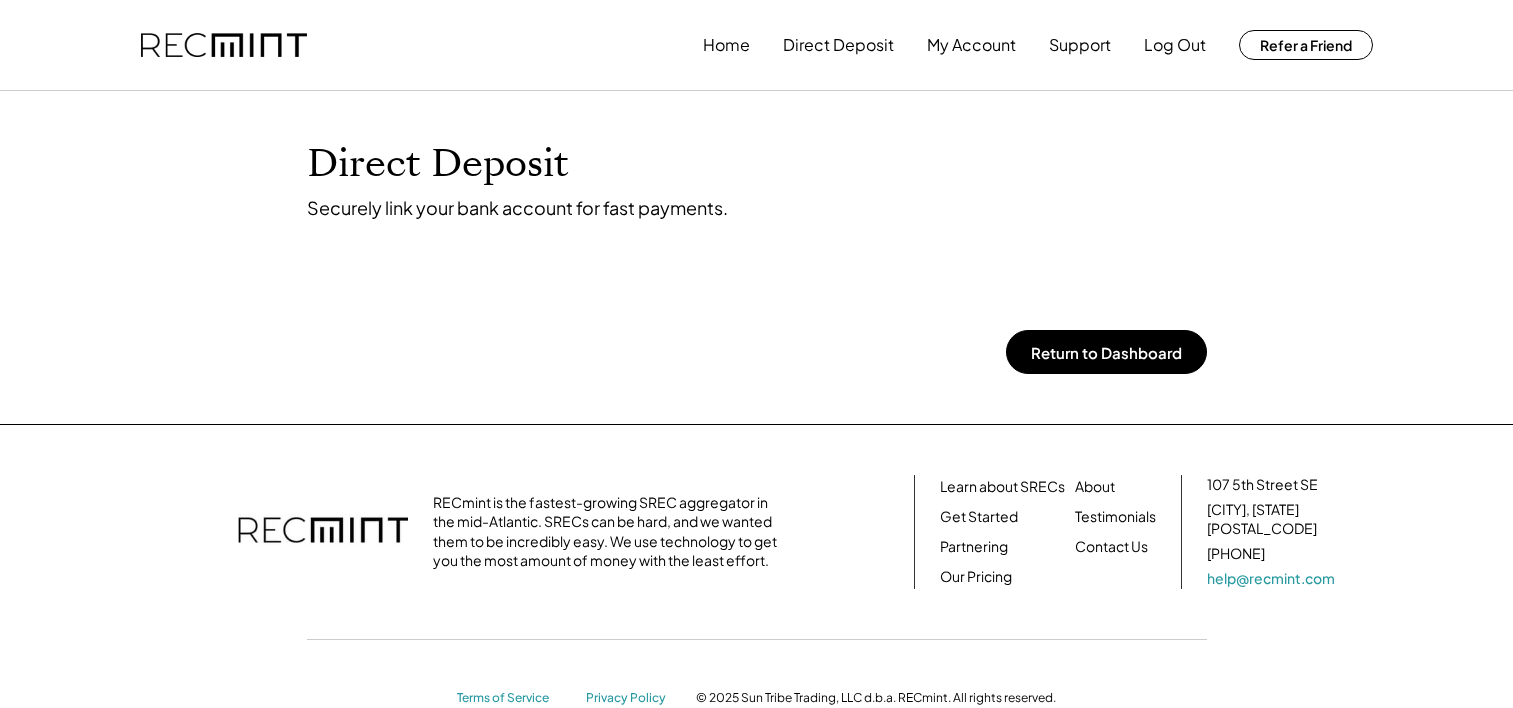 scroll, scrollTop: 0, scrollLeft: 0, axis: both 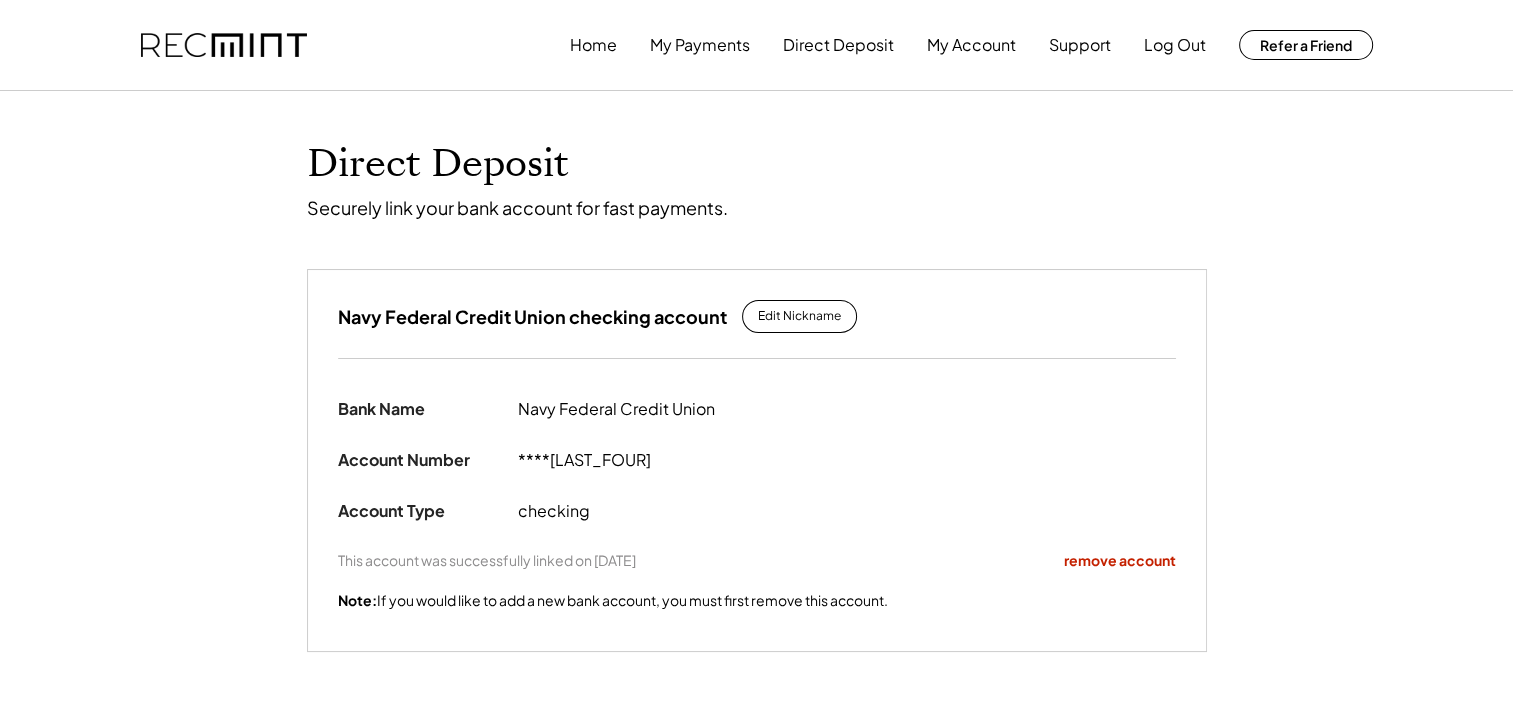 click on "Direct Deposit" at bounding box center [838, 45] 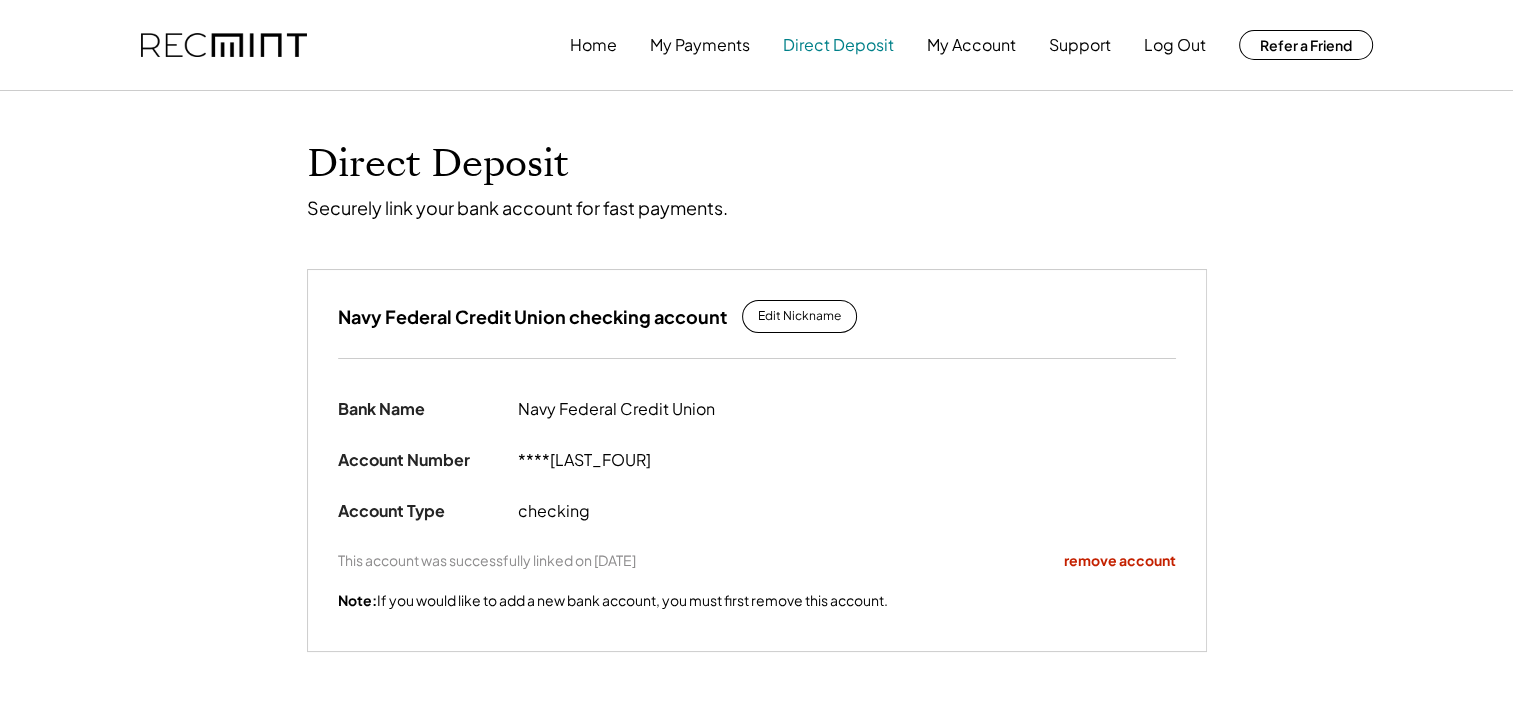 click on "My Payments" at bounding box center (700, 45) 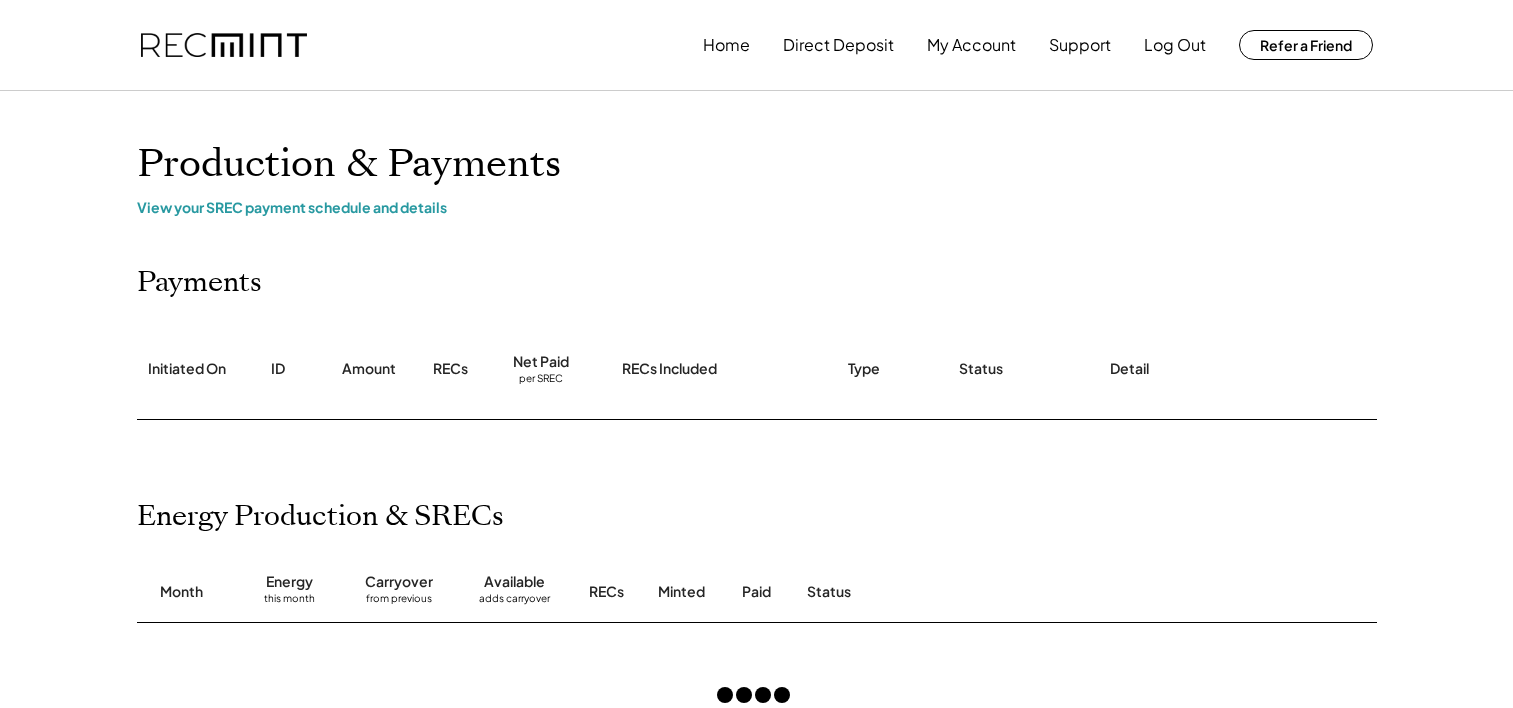 scroll, scrollTop: 0, scrollLeft: 0, axis: both 